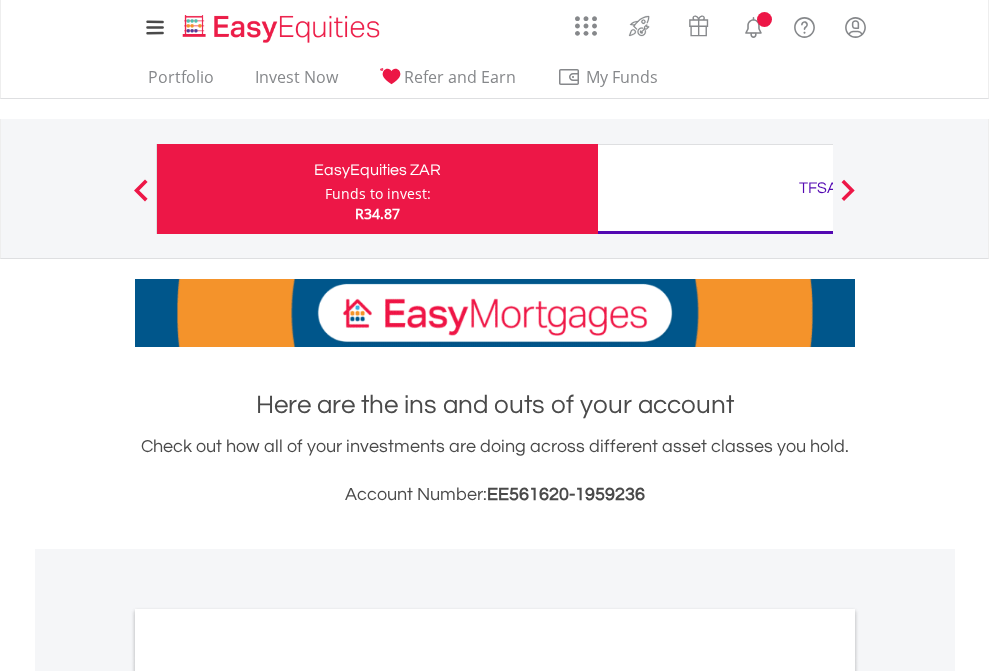 scroll, scrollTop: 0, scrollLeft: 0, axis: both 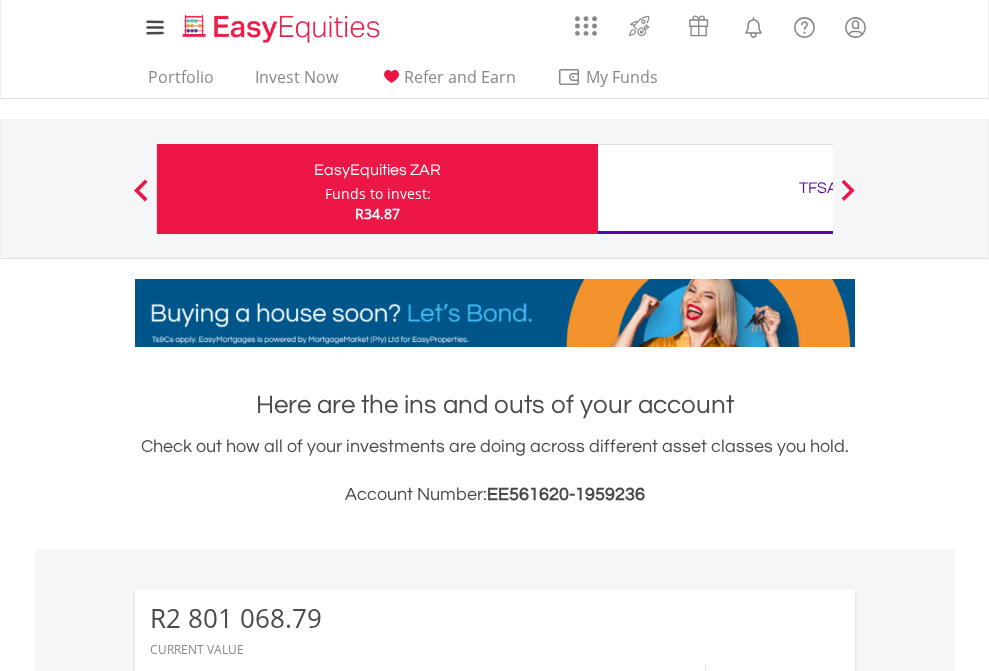 click on "Funds to invest:" at bounding box center [378, 194] 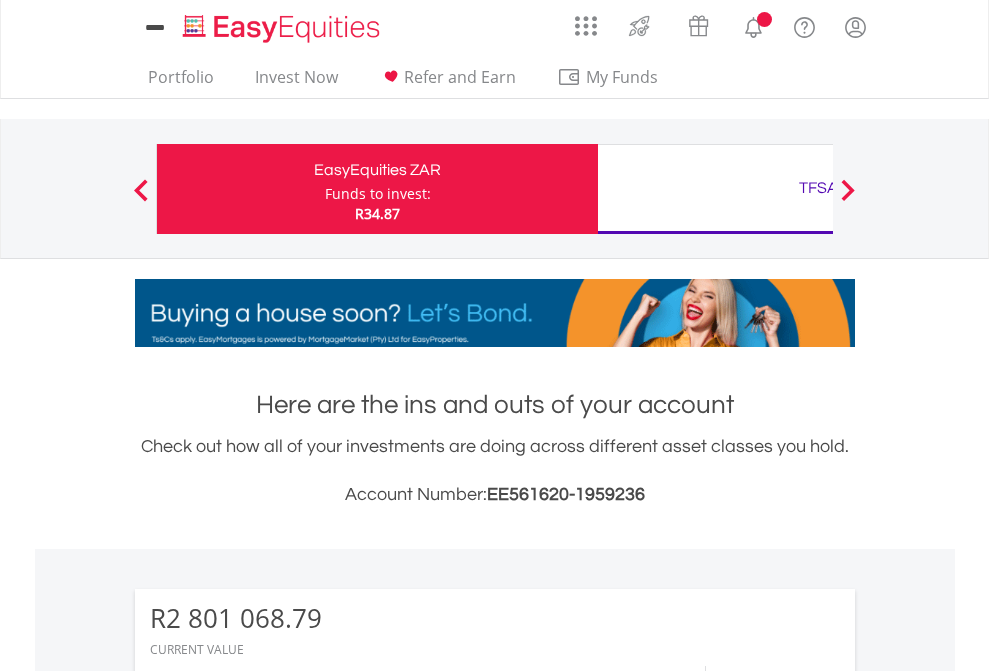 scroll, scrollTop: 0, scrollLeft: 0, axis: both 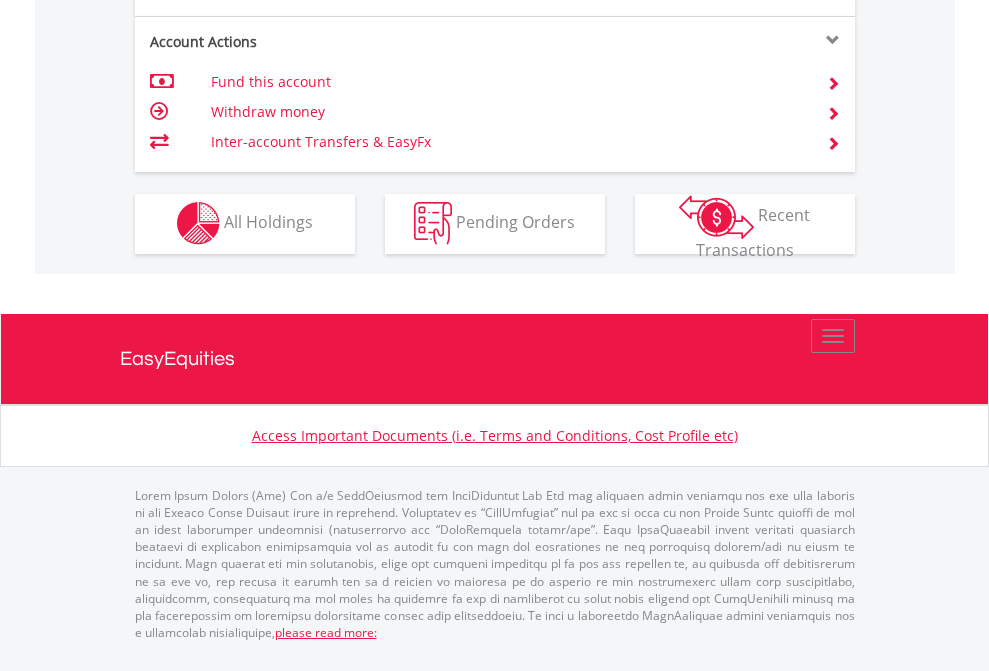 click on "Investment types" at bounding box center [706, -337] 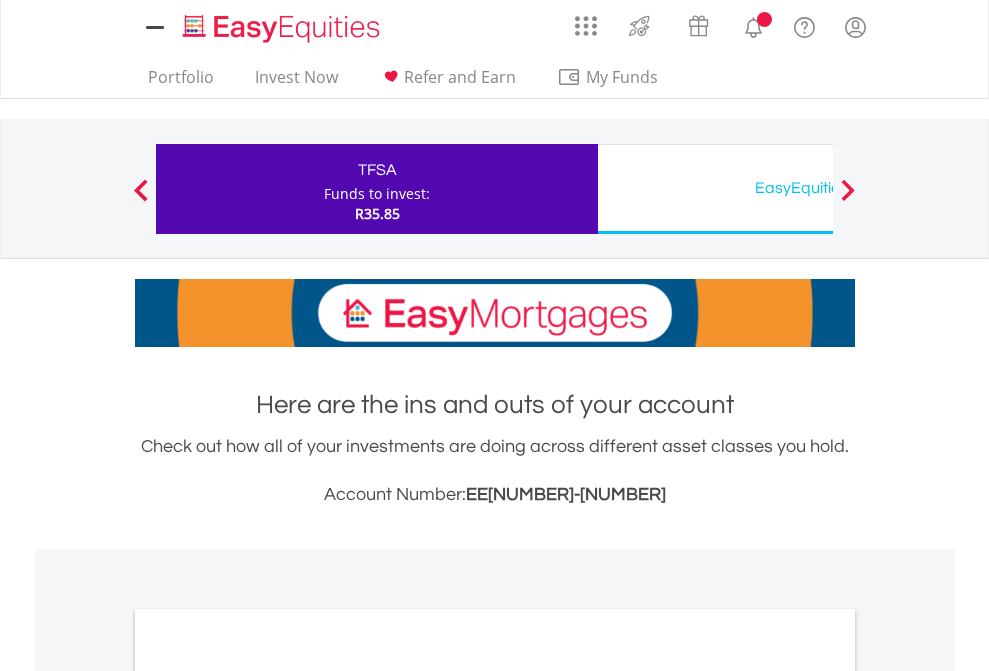 scroll, scrollTop: 0, scrollLeft: 0, axis: both 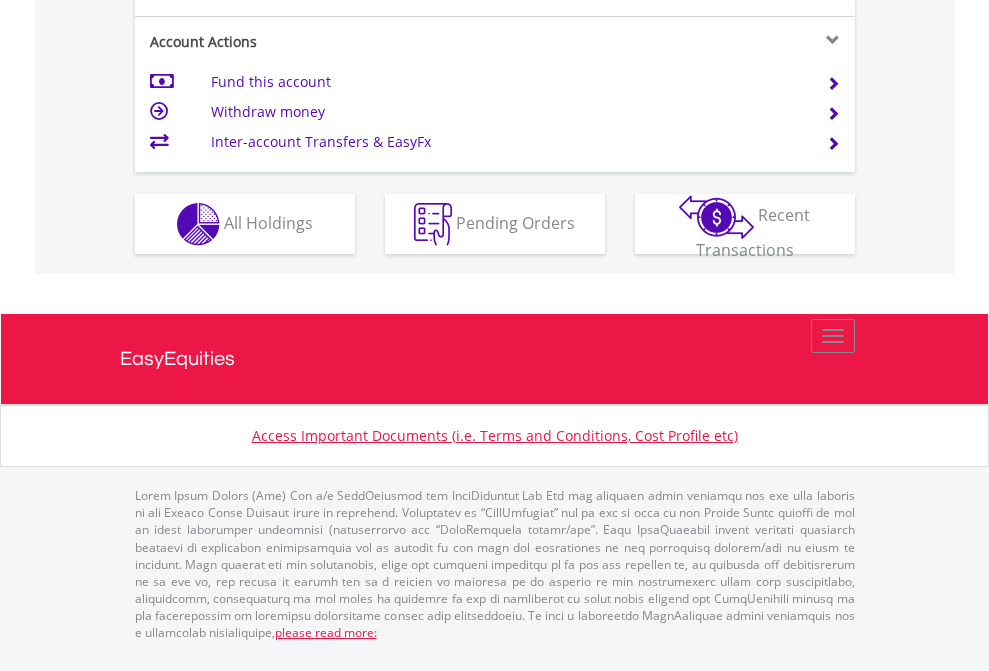 click on "Investment types" at bounding box center (706, -337) 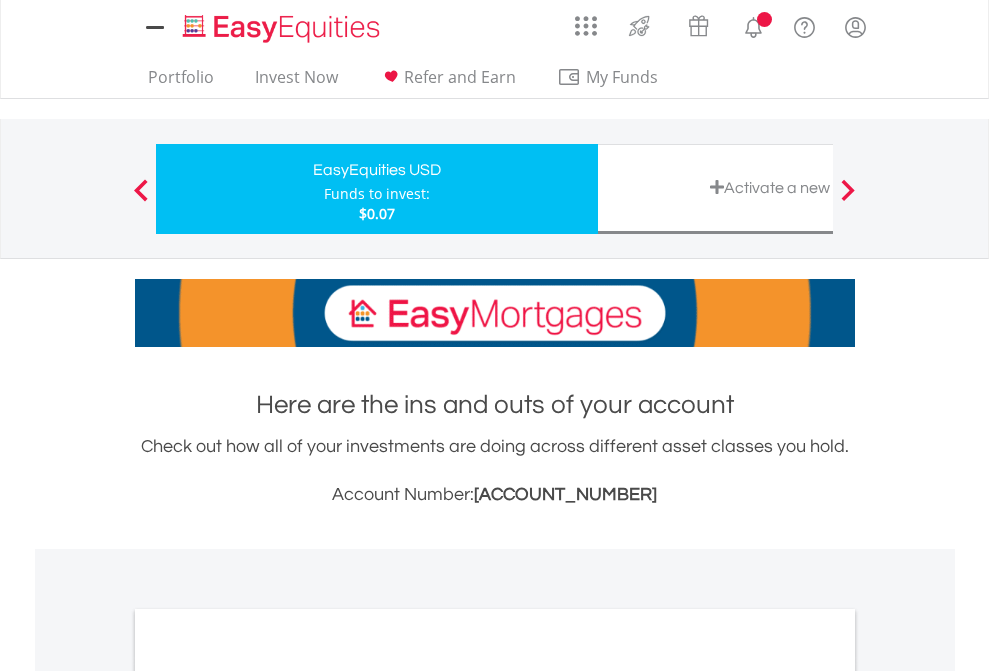 scroll, scrollTop: 0, scrollLeft: 0, axis: both 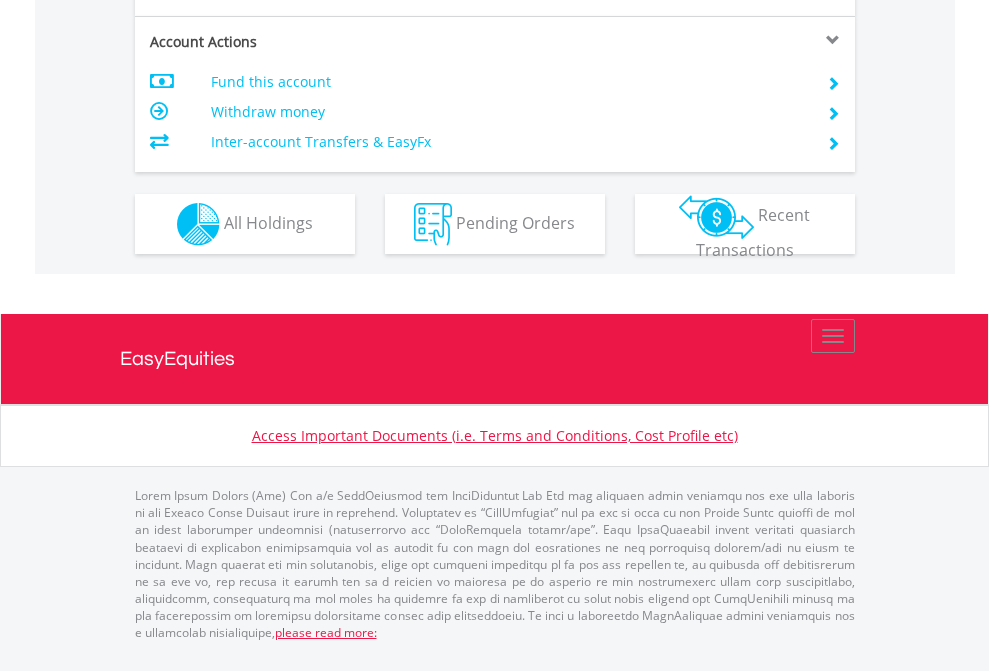 click on "Investment types" at bounding box center (706, -337) 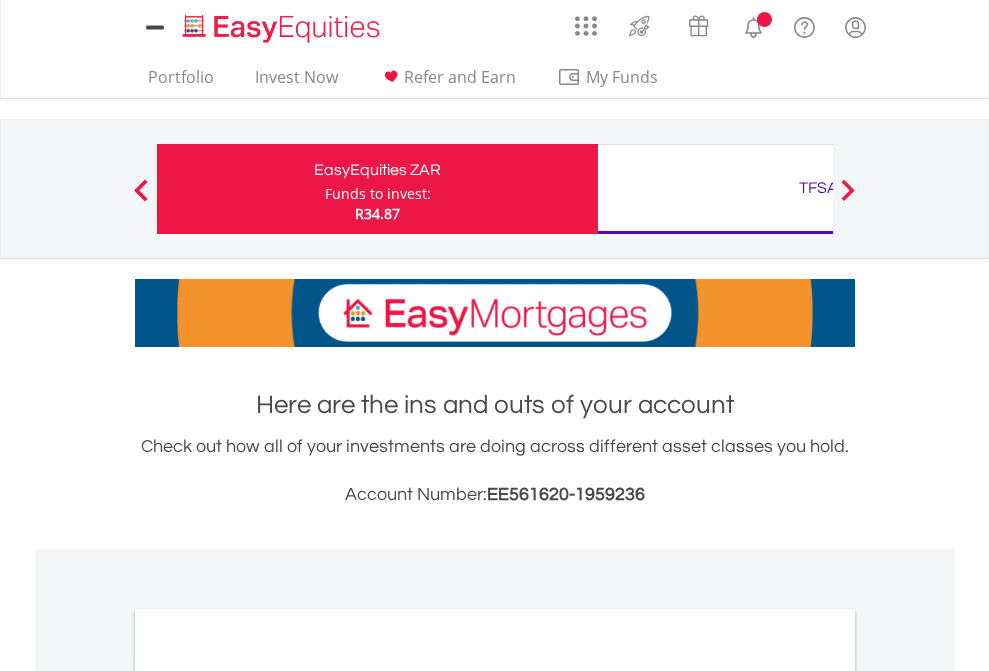scroll, scrollTop: 0, scrollLeft: 0, axis: both 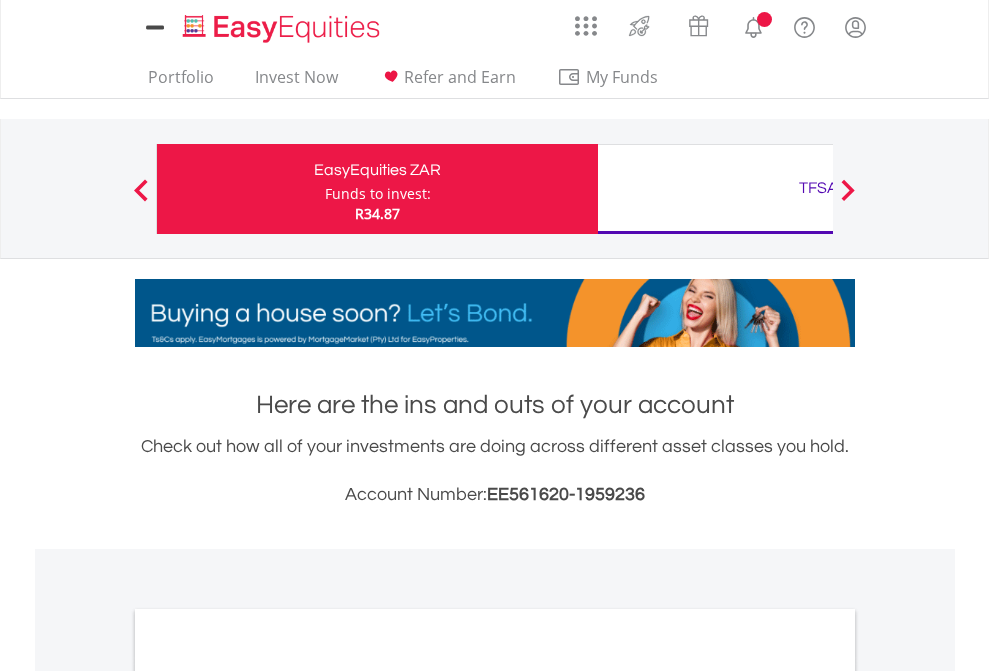 click on "All Holdings" at bounding box center (268, 1096) 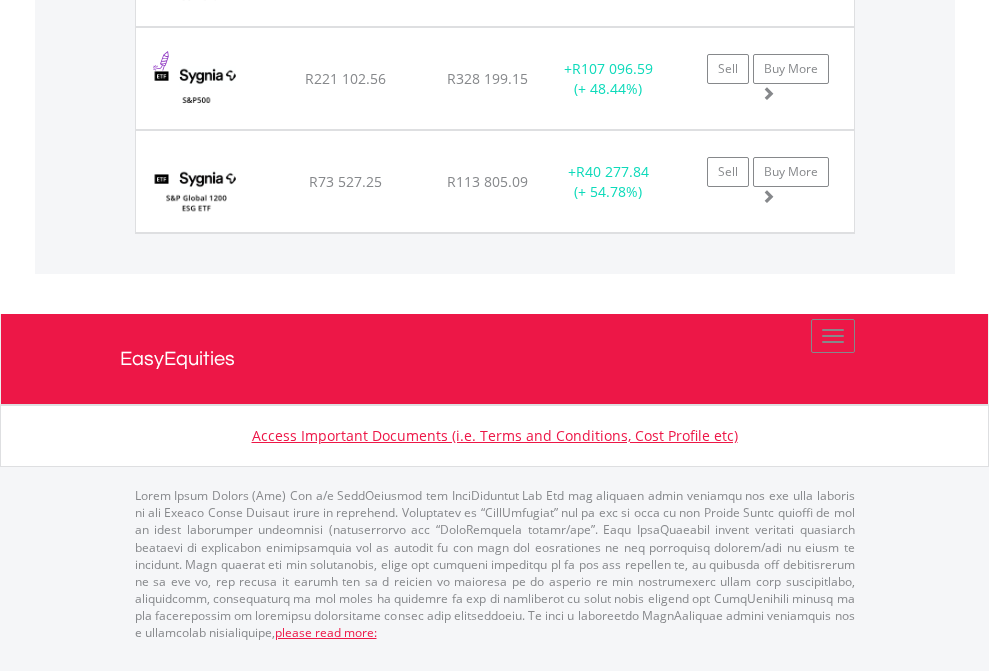scroll, scrollTop: 144, scrollLeft: 0, axis: vertical 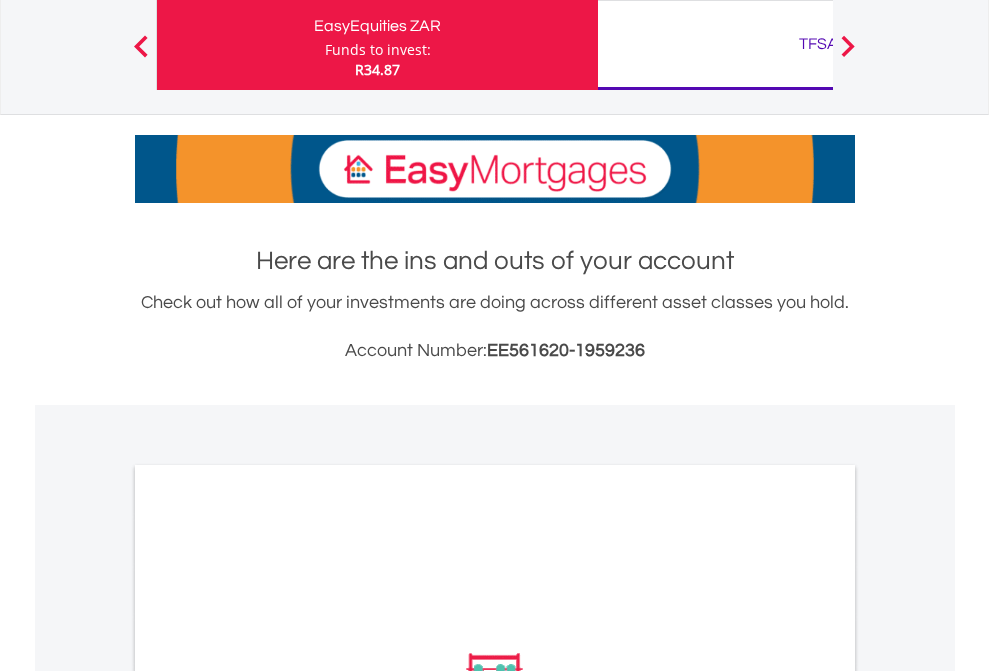click on "TFSA" at bounding box center [818, 44] 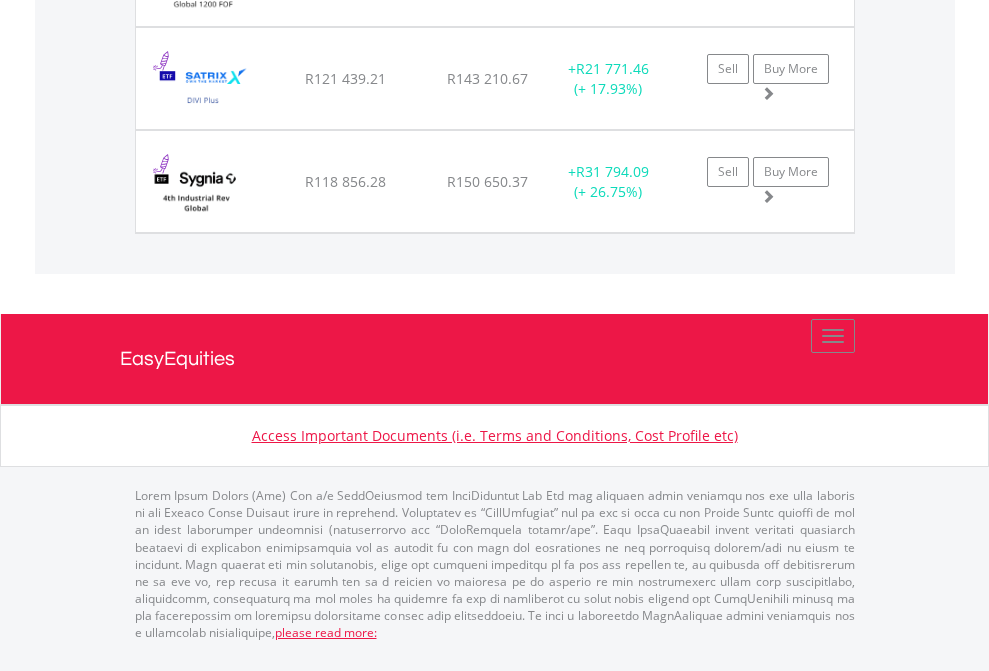 click on "EasyEquities USD" at bounding box center (818, -1174) 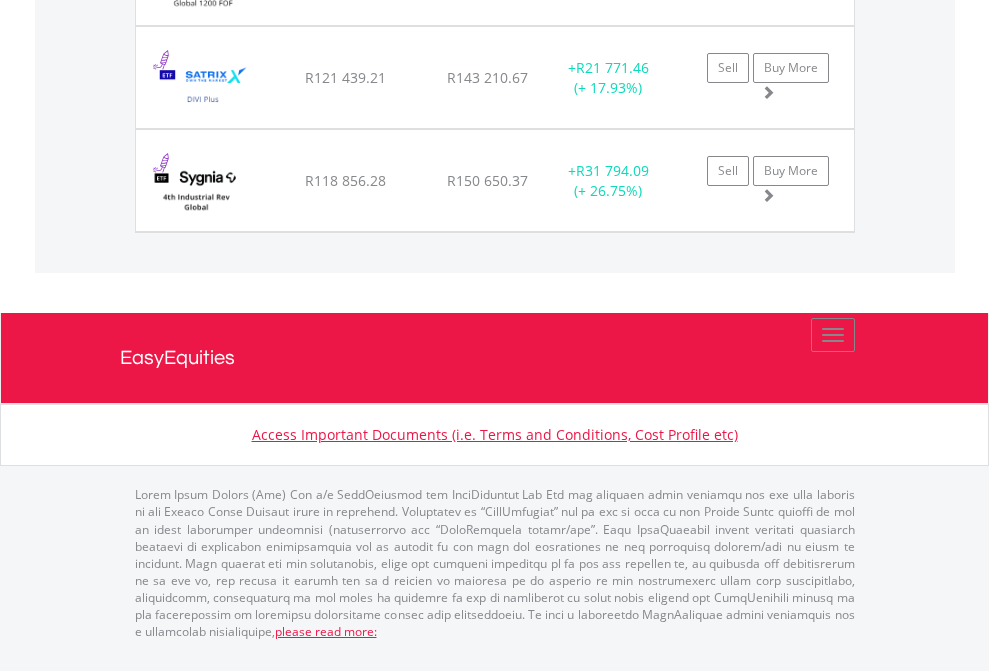 scroll, scrollTop: 144, scrollLeft: 0, axis: vertical 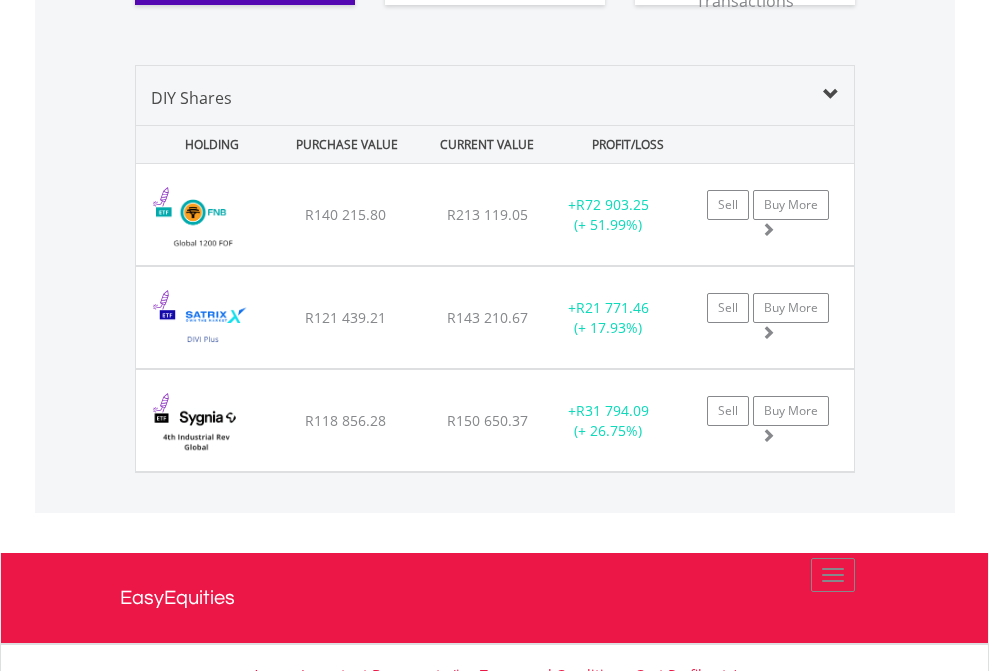 click on "All Holdings" at bounding box center (268, -27) 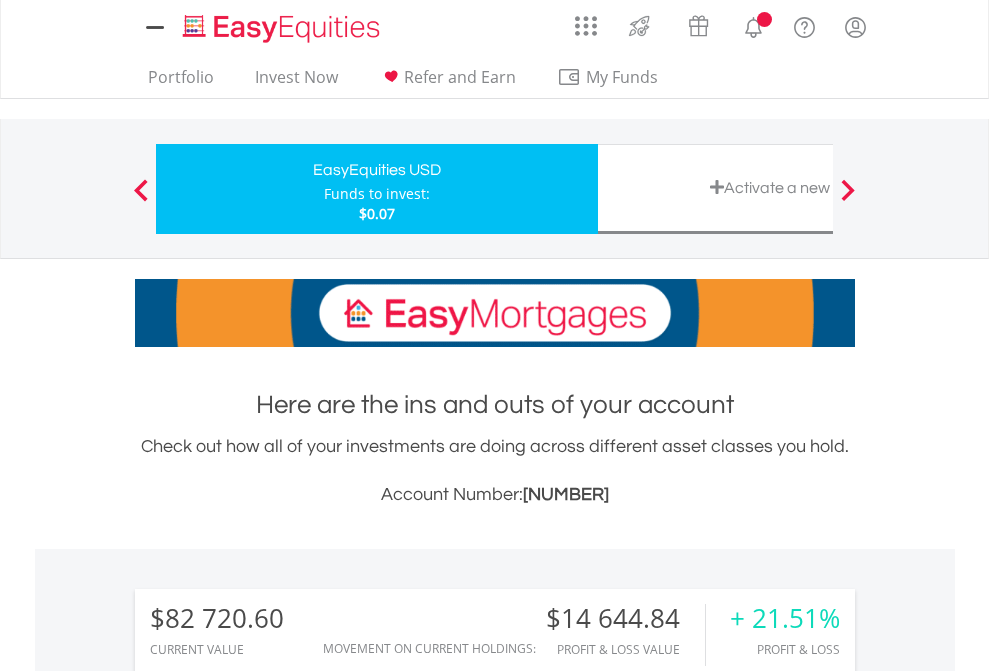 scroll, scrollTop: 0, scrollLeft: 0, axis: both 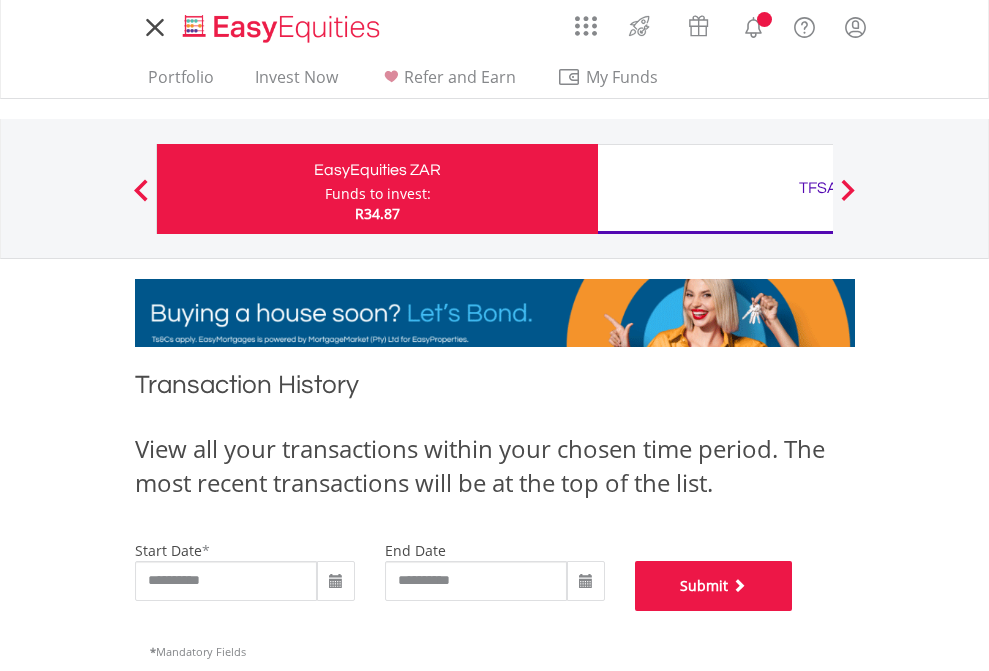 click on "Submit" at bounding box center [714, 586] 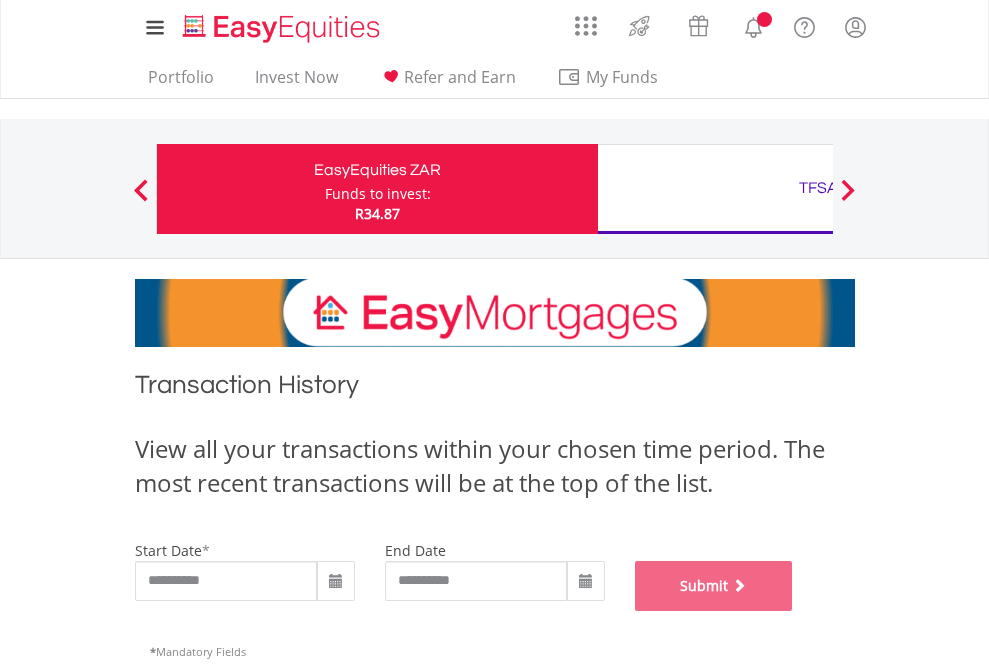 scroll, scrollTop: 811, scrollLeft: 0, axis: vertical 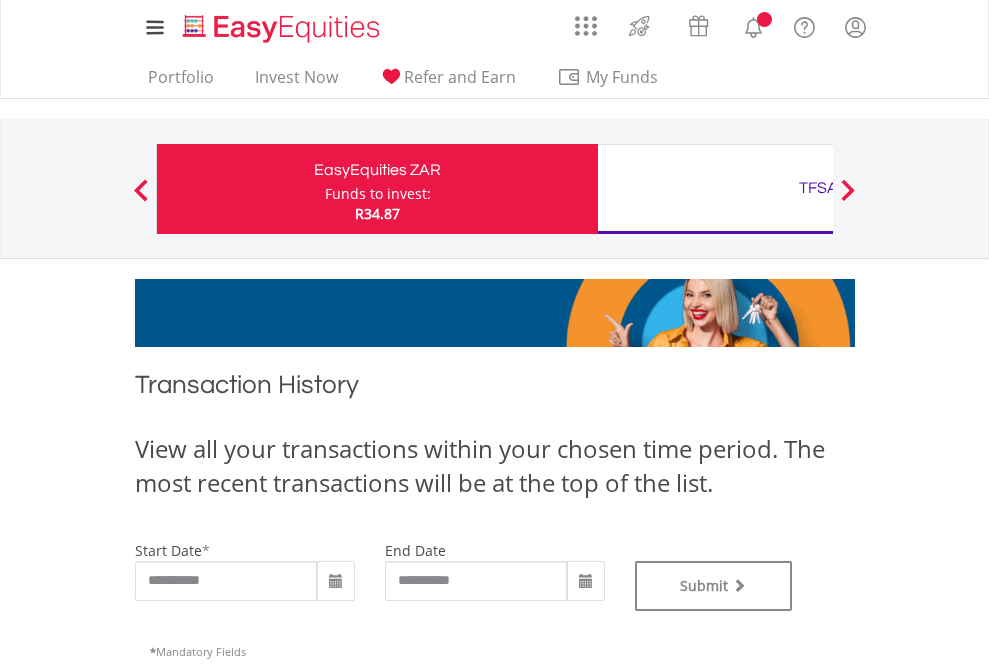 click on "TFSA" at bounding box center (818, 188) 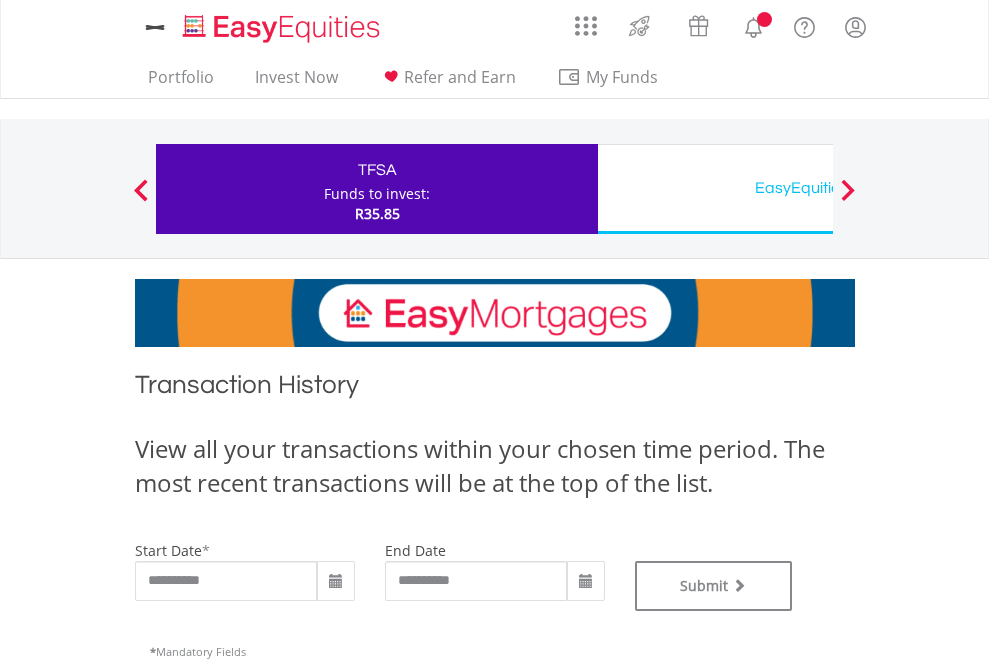 scroll, scrollTop: 0, scrollLeft: 0, axis: both 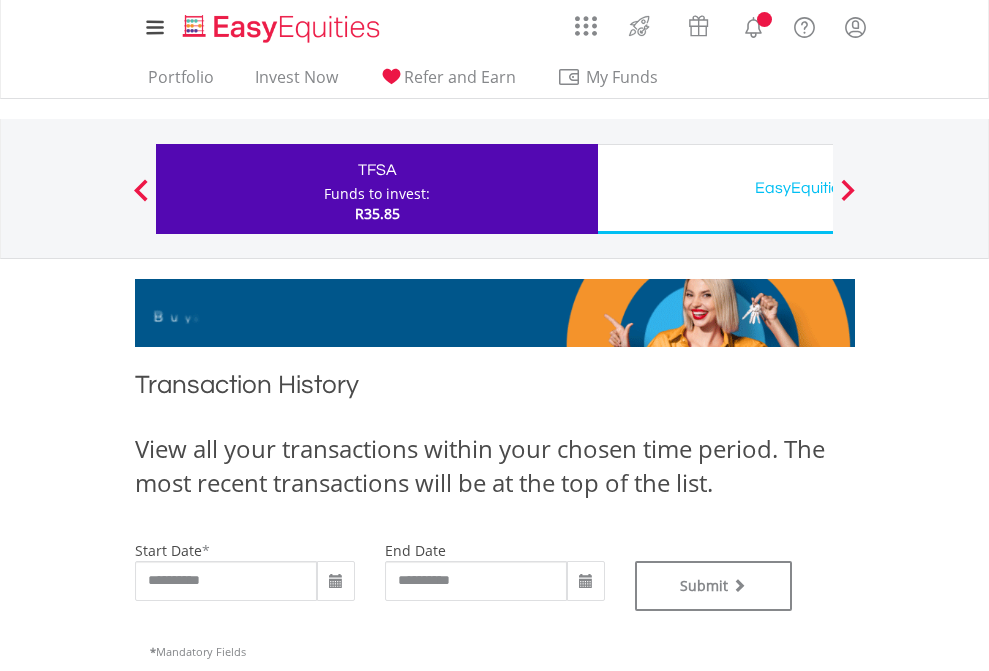 type on "**********" 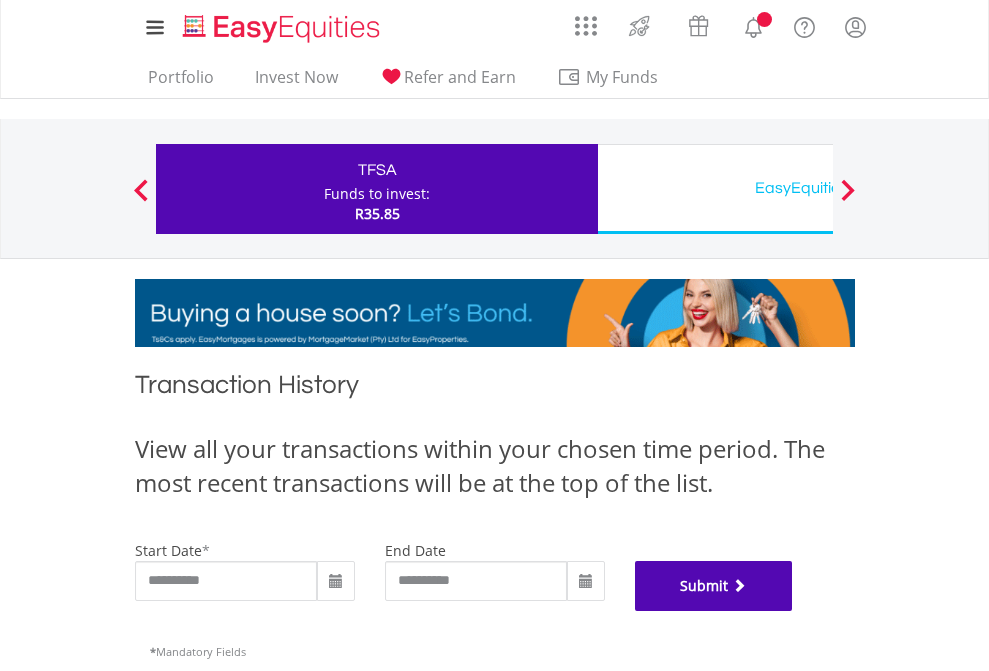 click on "Submit" at bounding box center [714, 586] 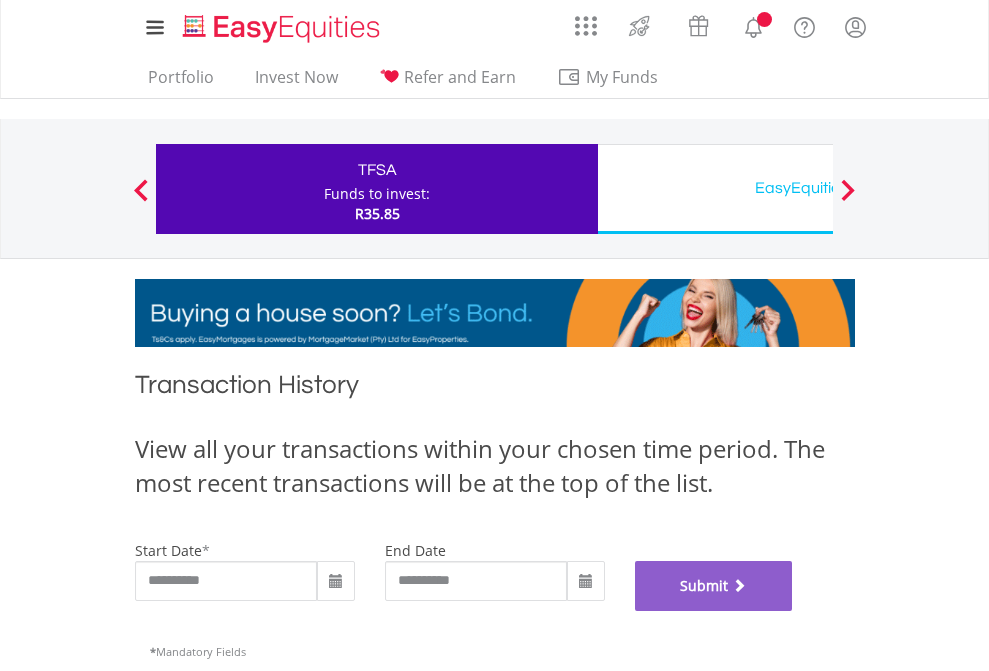 scroll, scrollTop: 811, scrollLeft: 0, axis: vertical 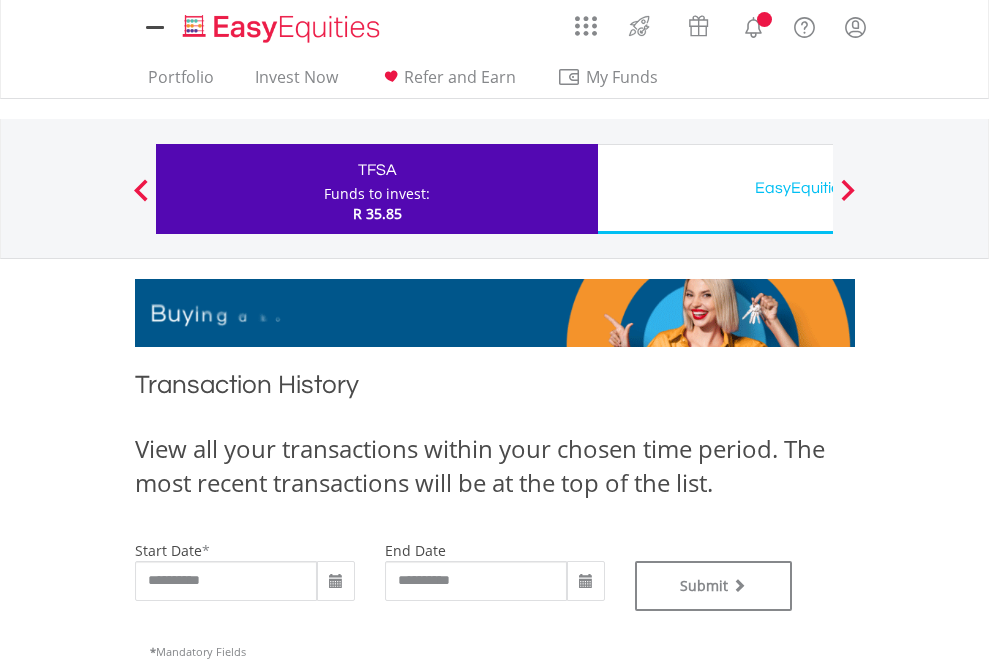 click on "EasyEquities USD" at bounding box center (818, 188) 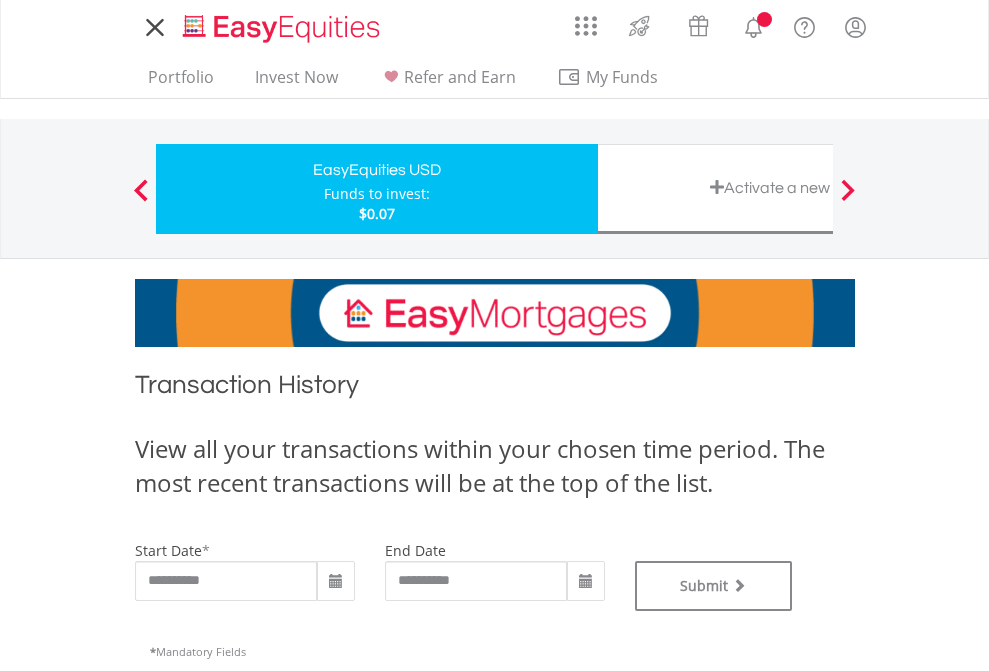 scroll, scrollTop: 0, scrollLeft: 0, axis: both 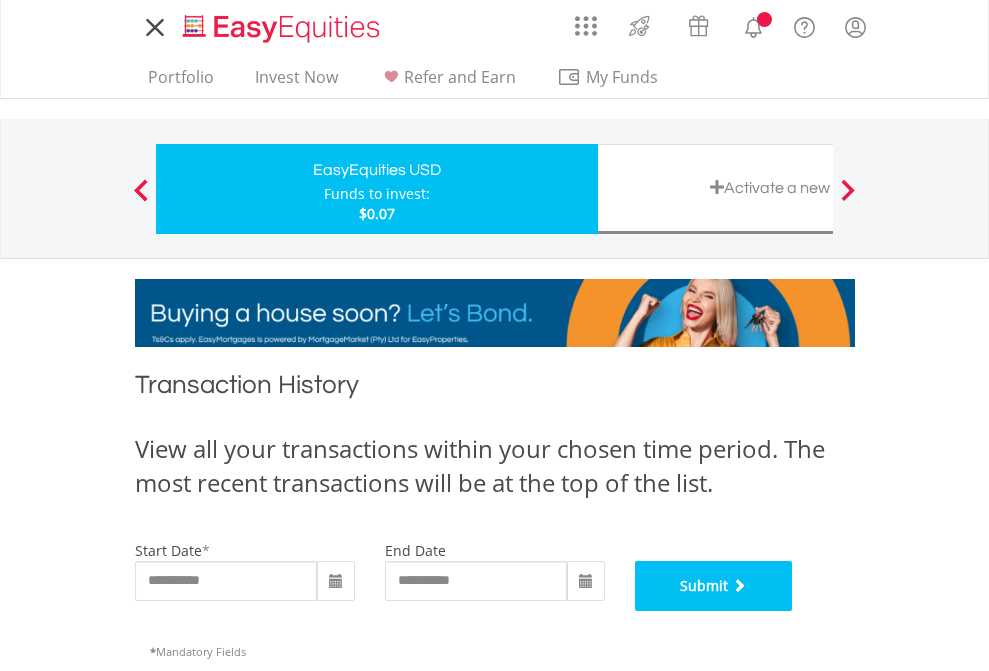 click on "Submit" at bounding box center (714, 586) 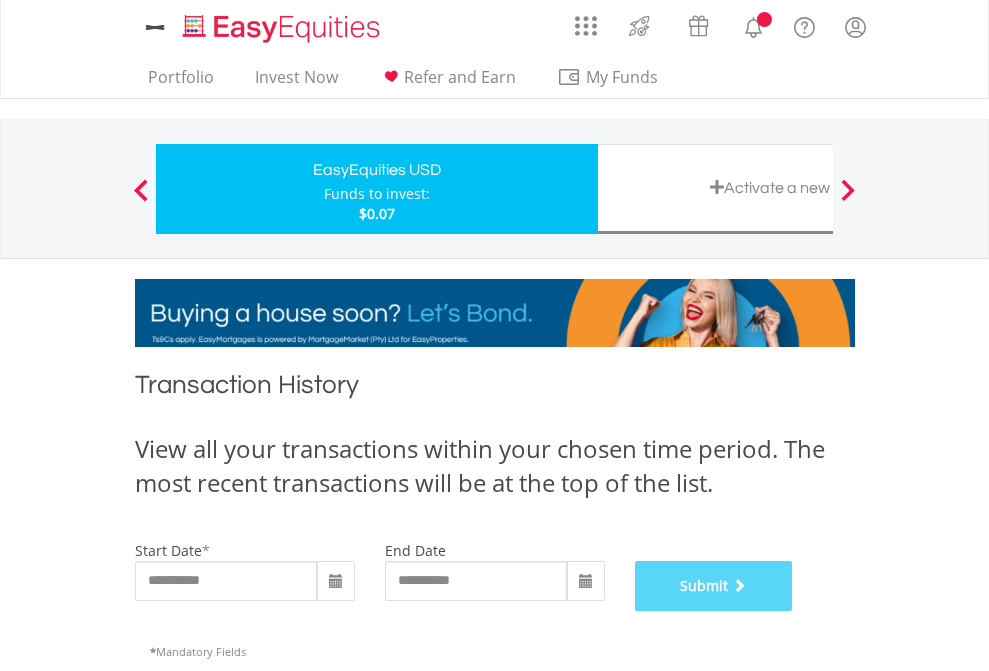 scroll, scrollTop: 811, scrollLeft: 0, axis: vertical 